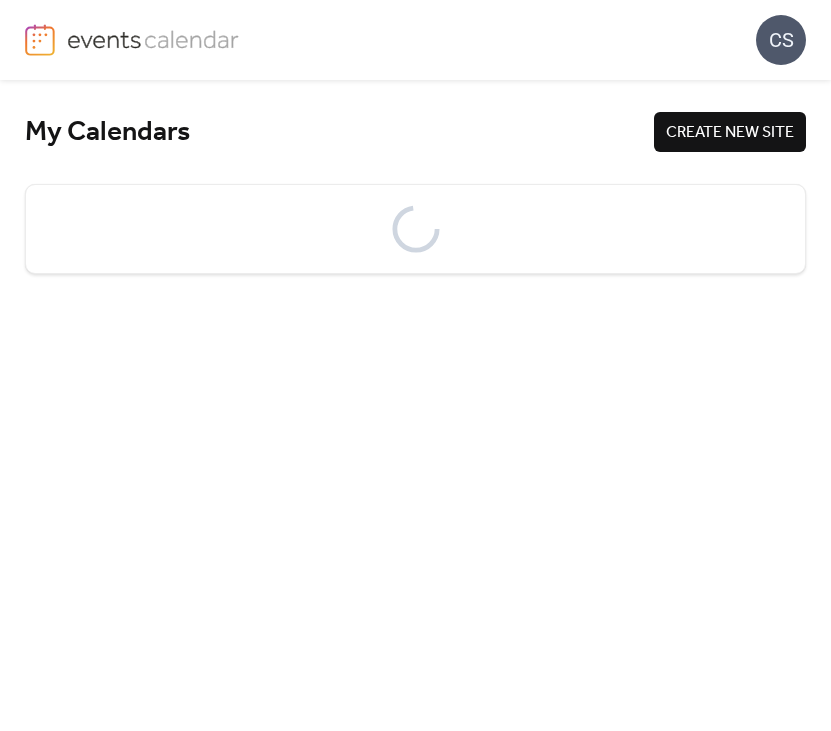 scroll, scrollTop: 0, scrollLeft: 0, axis: both 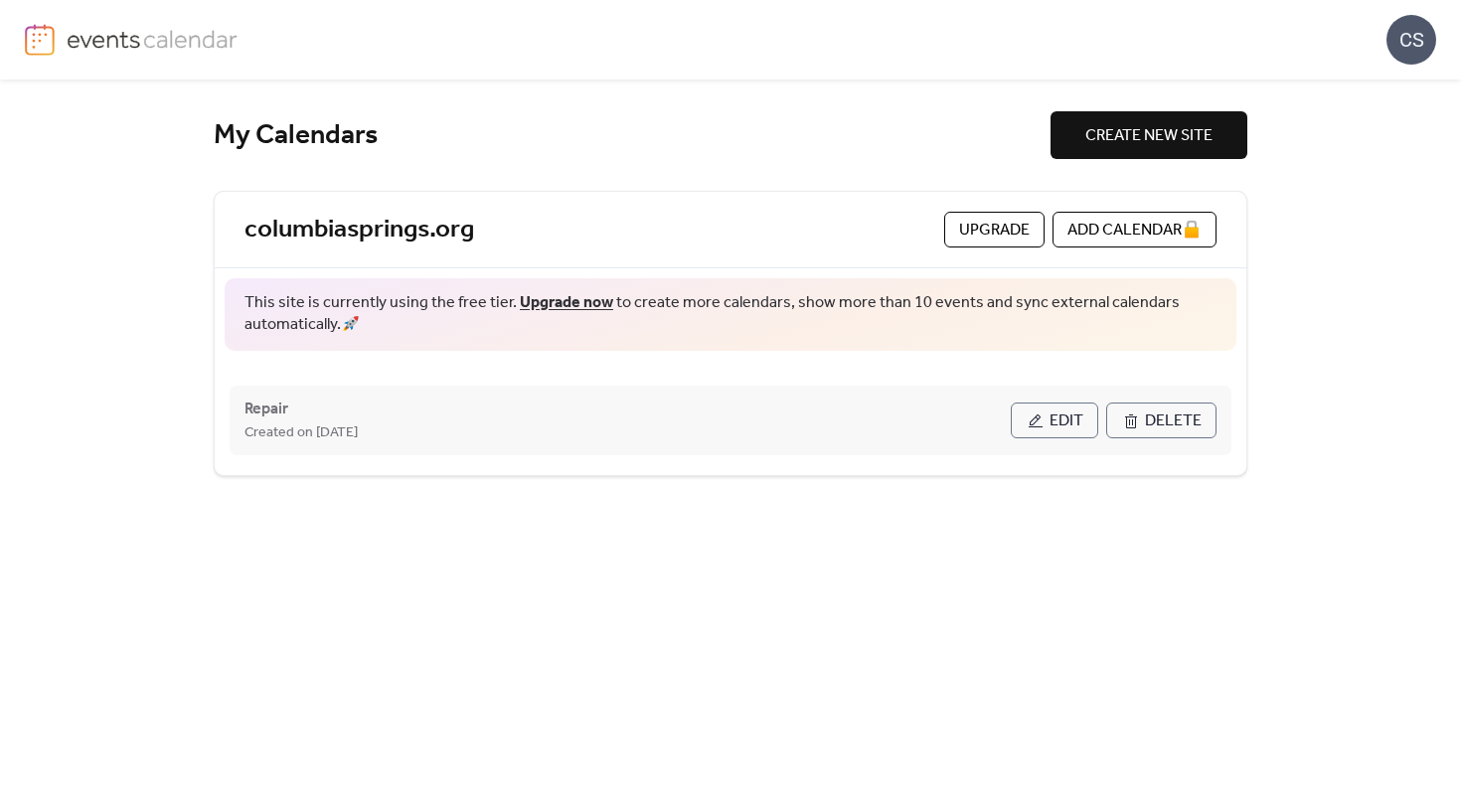 click on "Repair Created on [DATE]" at bounding box center [627, 420] 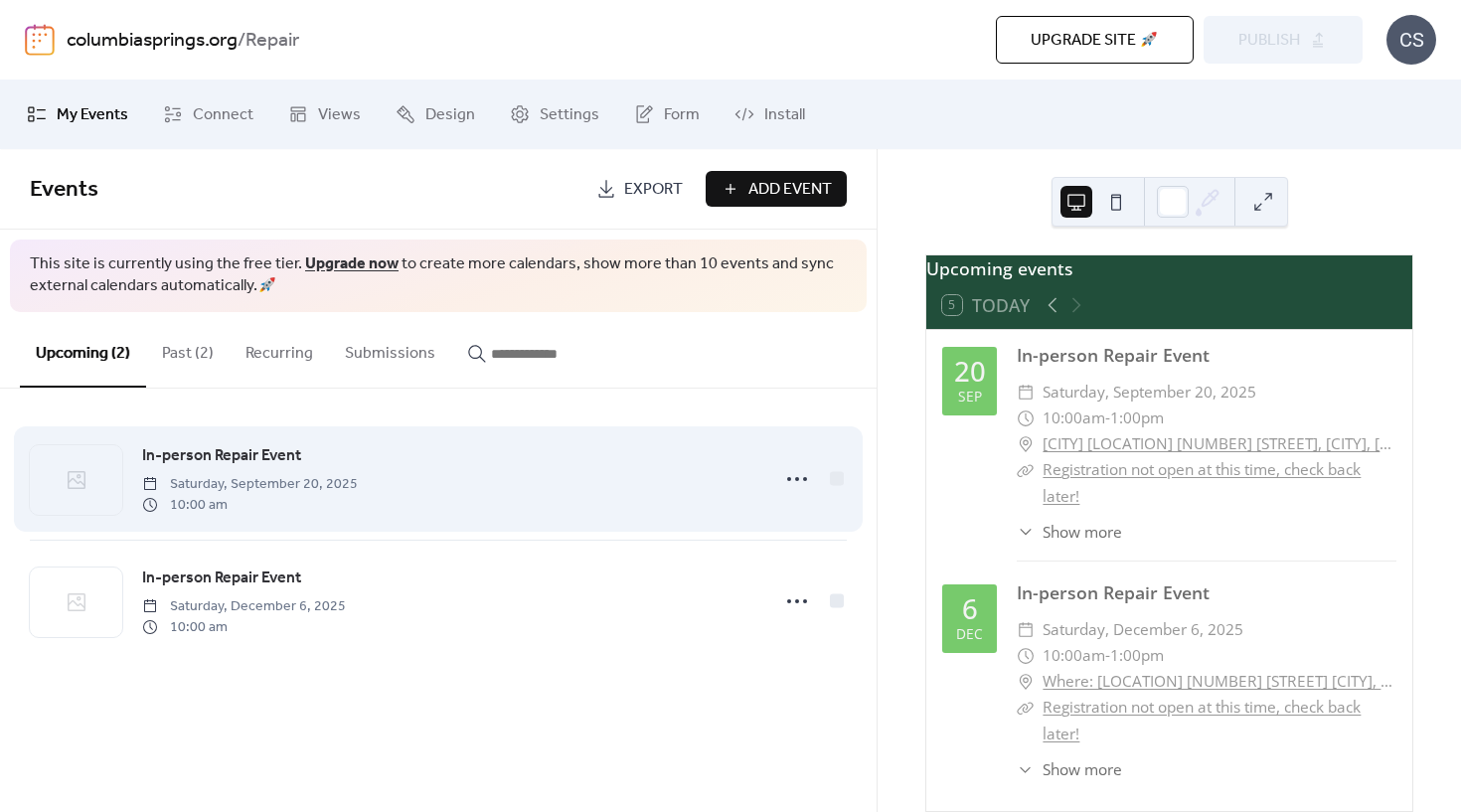 click on "In-person Repair Event [DAY], [MONTH] [NUMBER], [YEAR] [TIME]" at bounding box center [449, 479] 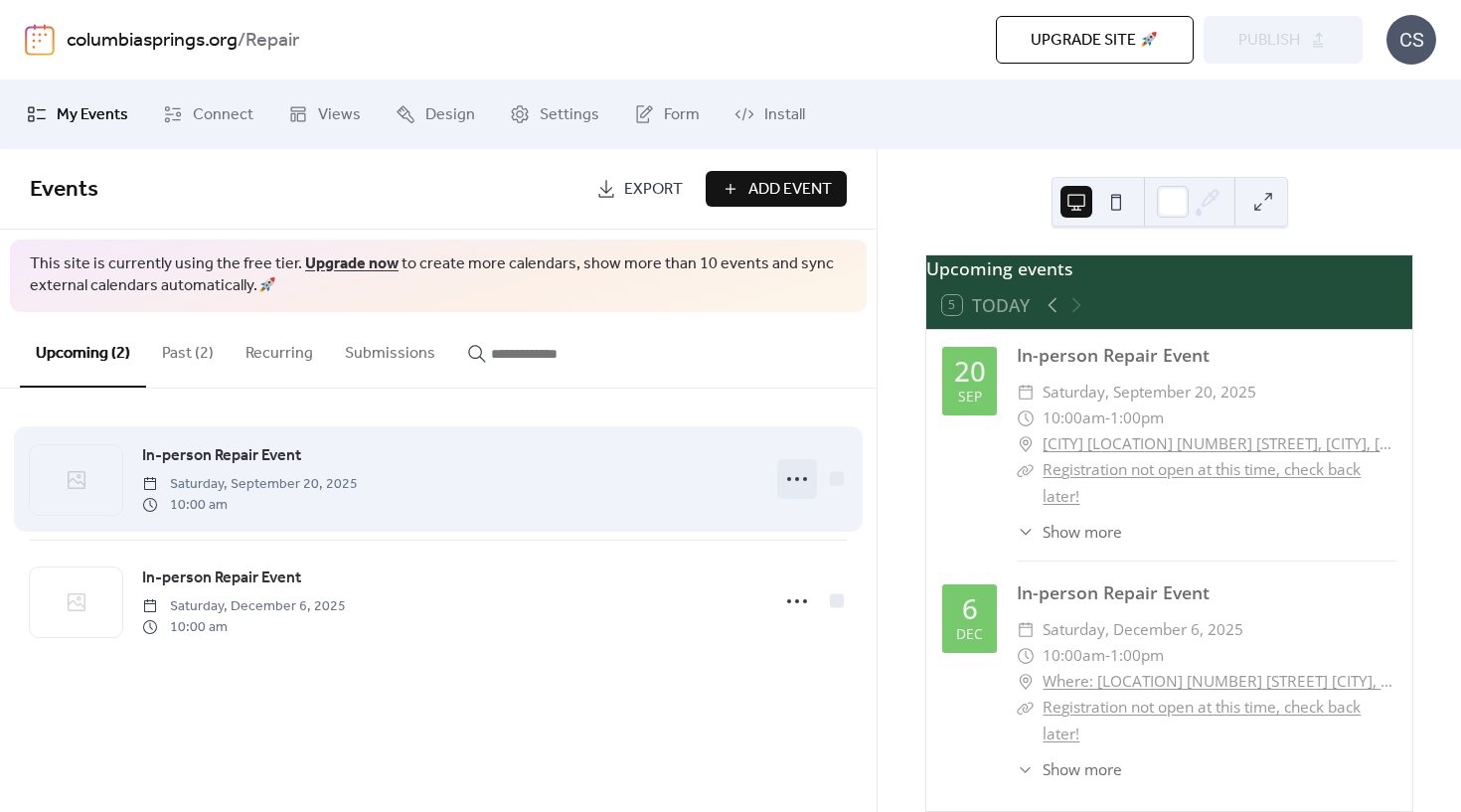 click 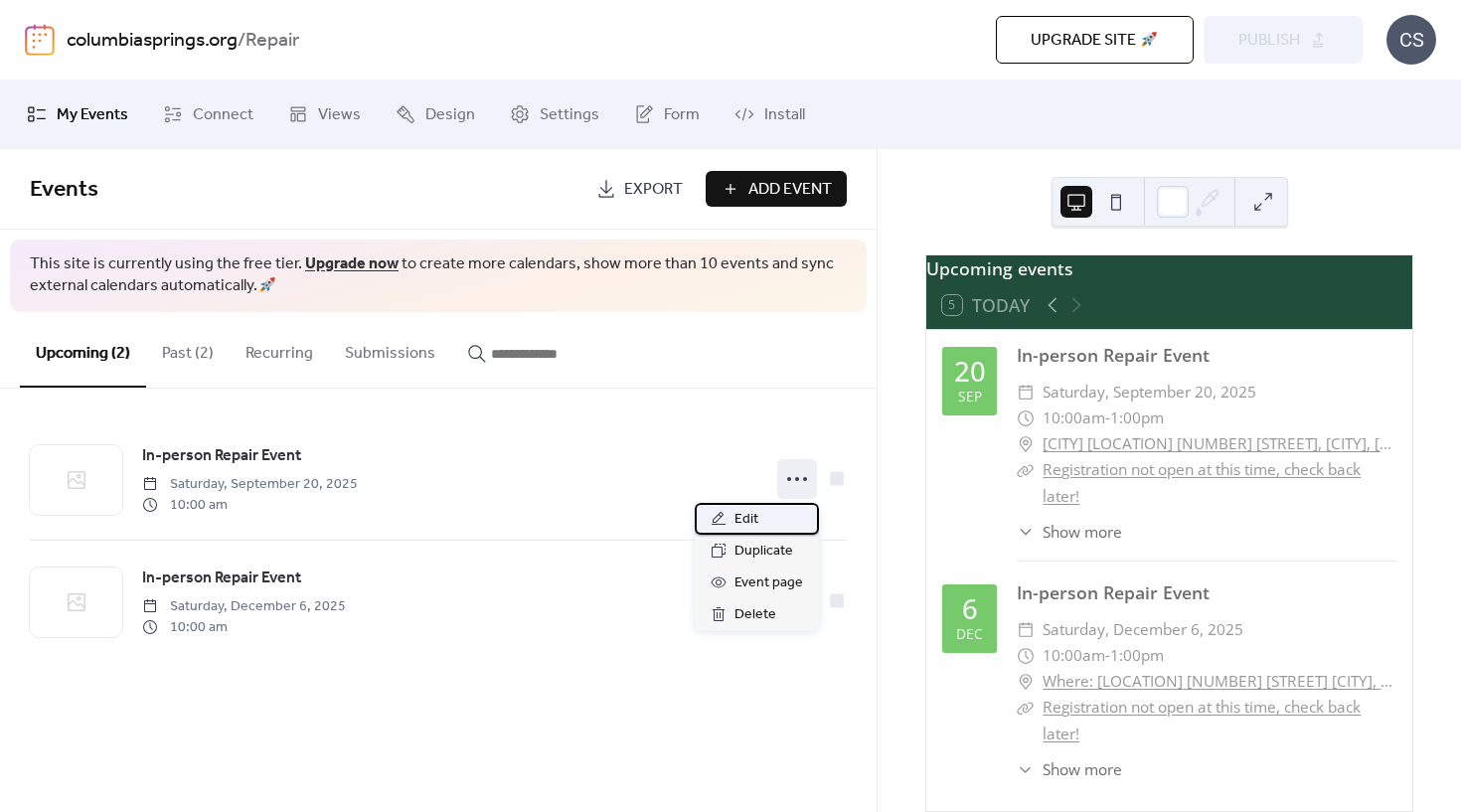 click on "Edit" at bounding box center (756, 519) 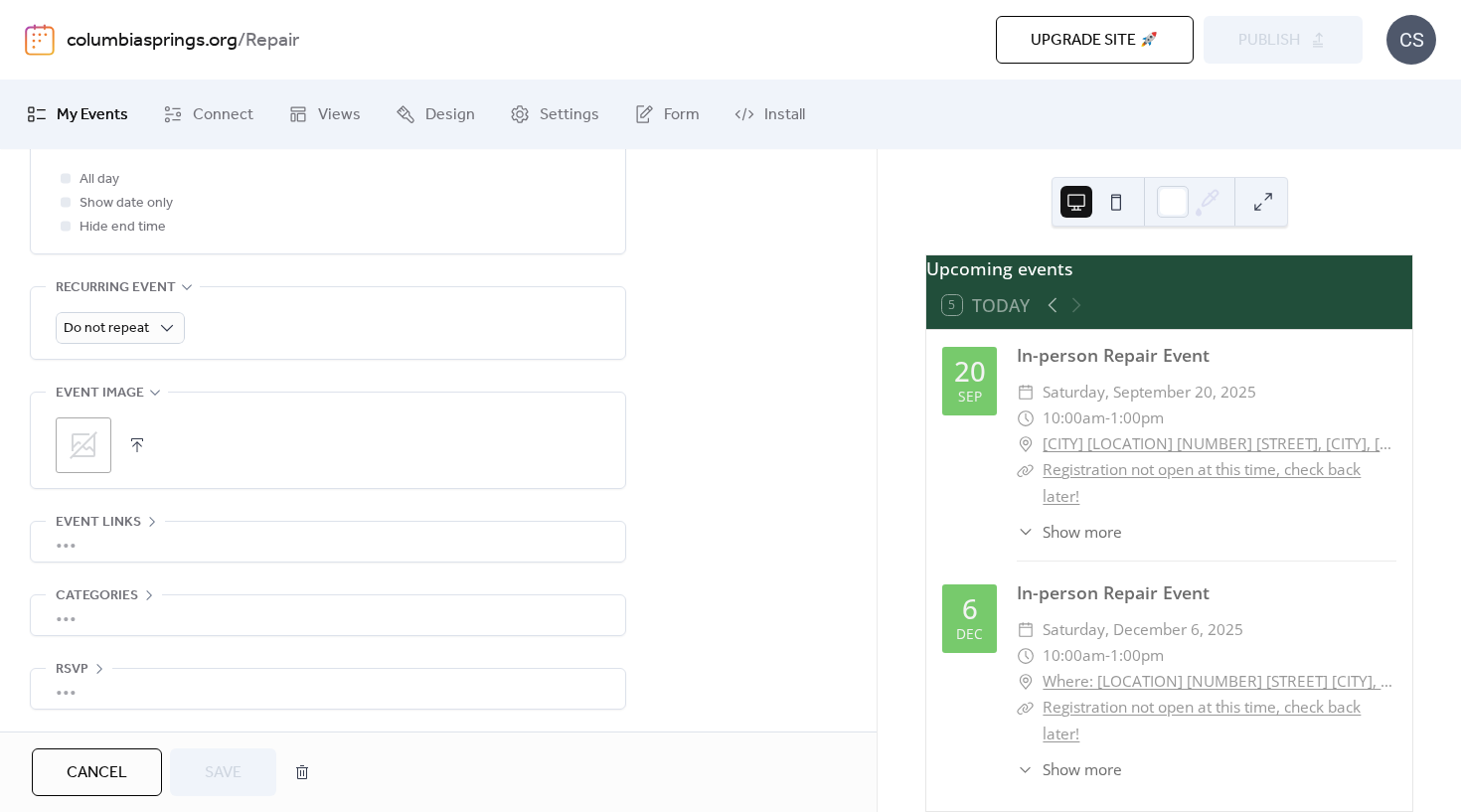 scroll, scrollTop: 812, scrollLeft: 0, axis: vertical 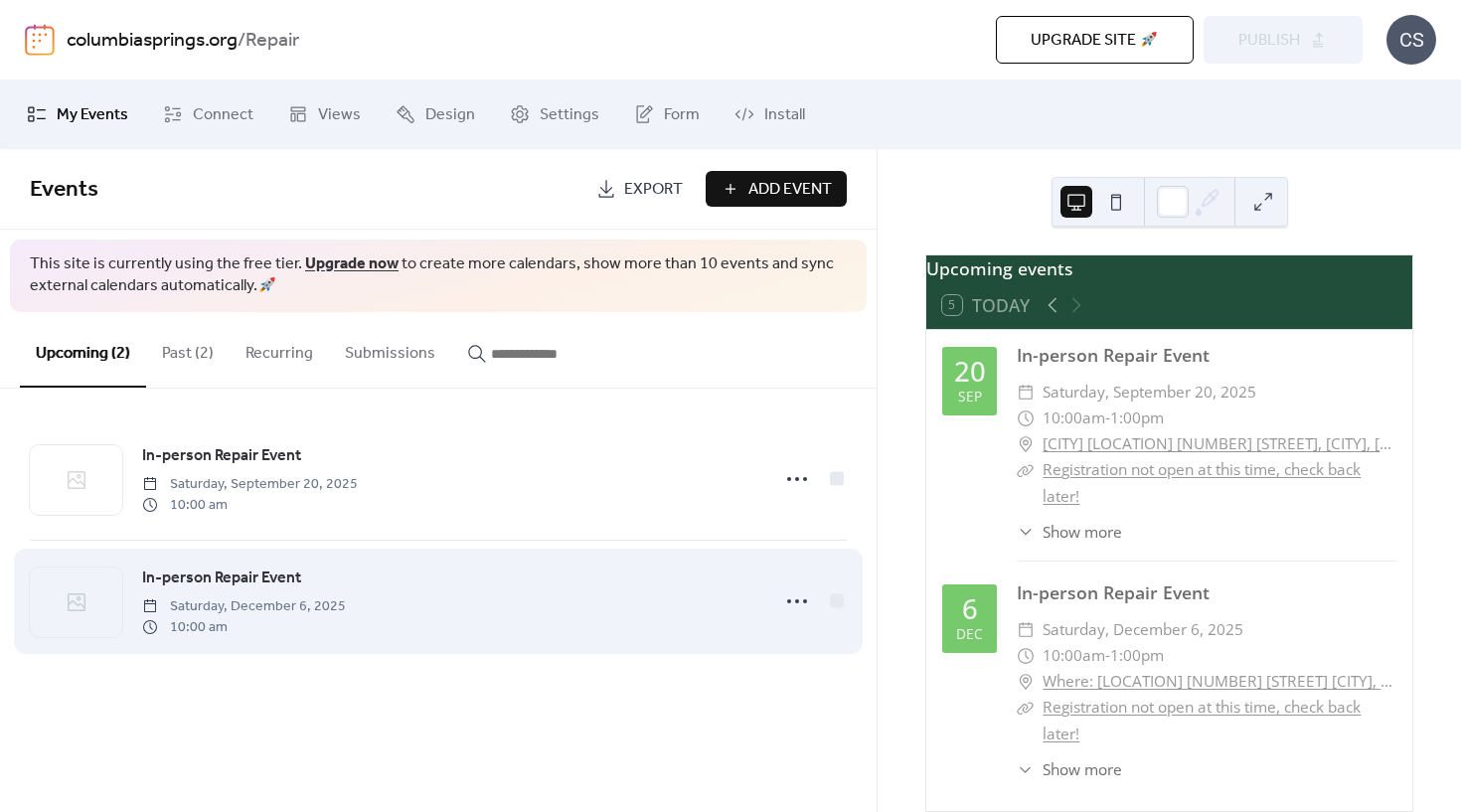 click on "In-person Repair Event" at bounding box center (222, 578) 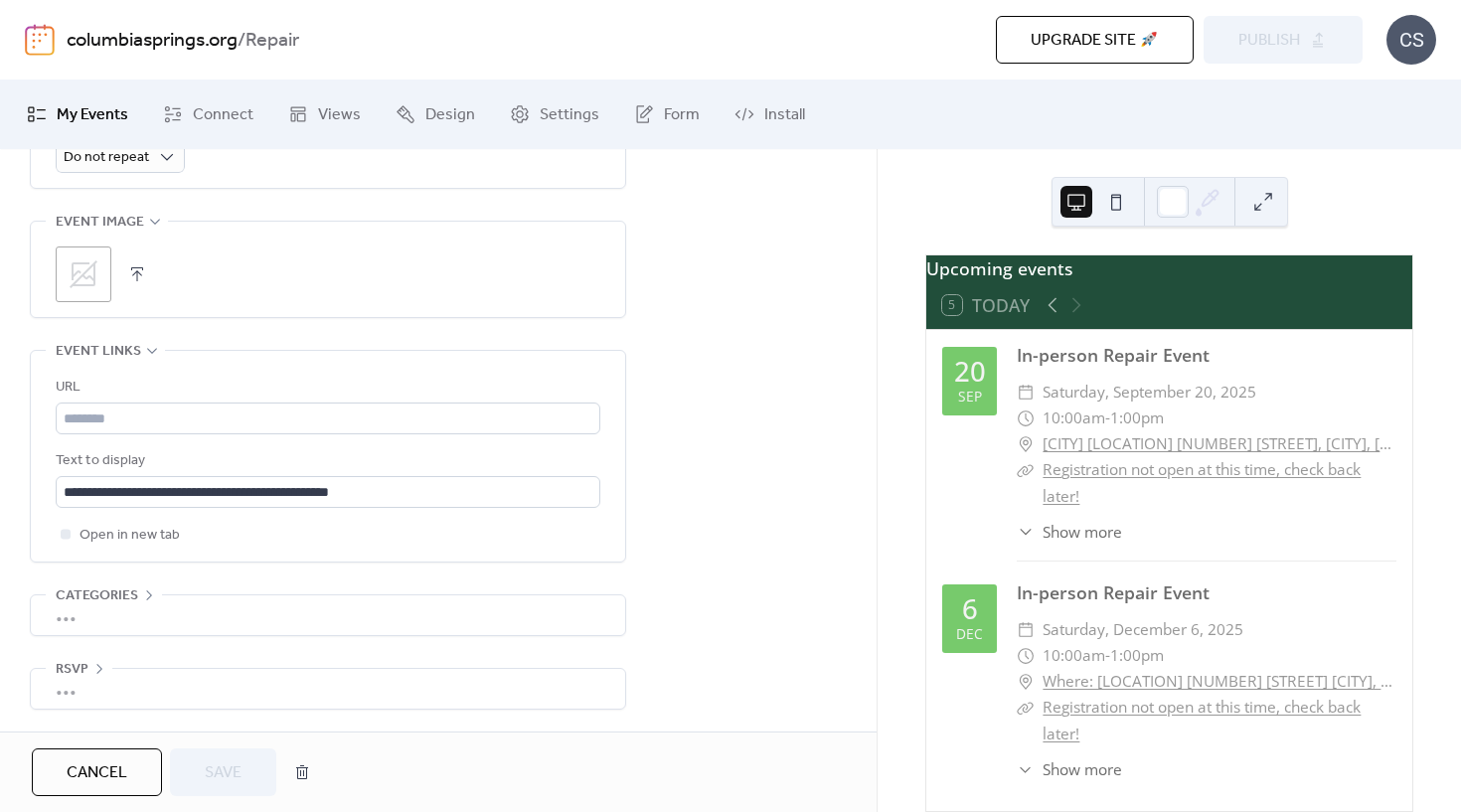 scroll, scrollTop: 989, scrollLeft: 0, axis: vertical 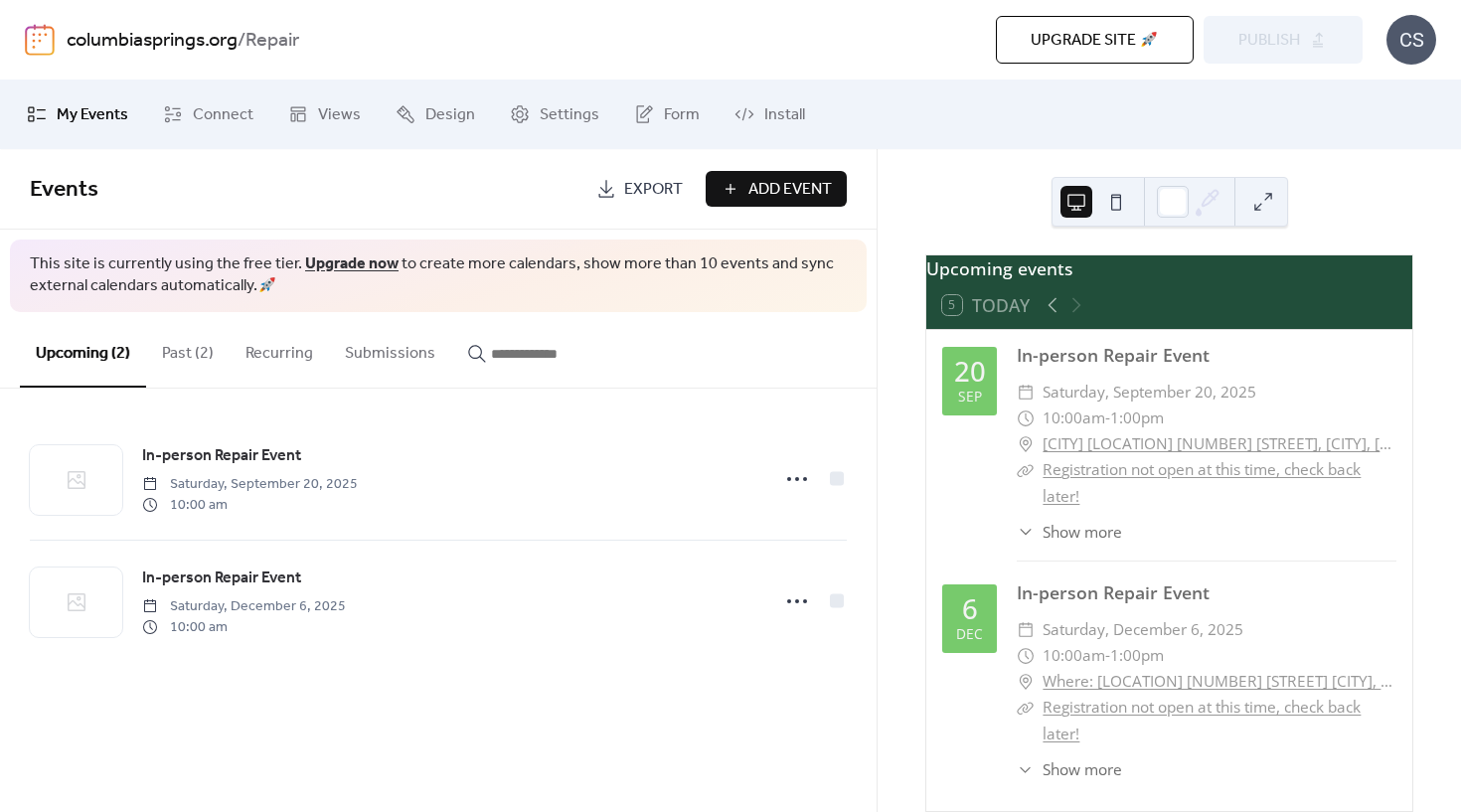 click on "Past (2)" at bounding box center (188, 349) 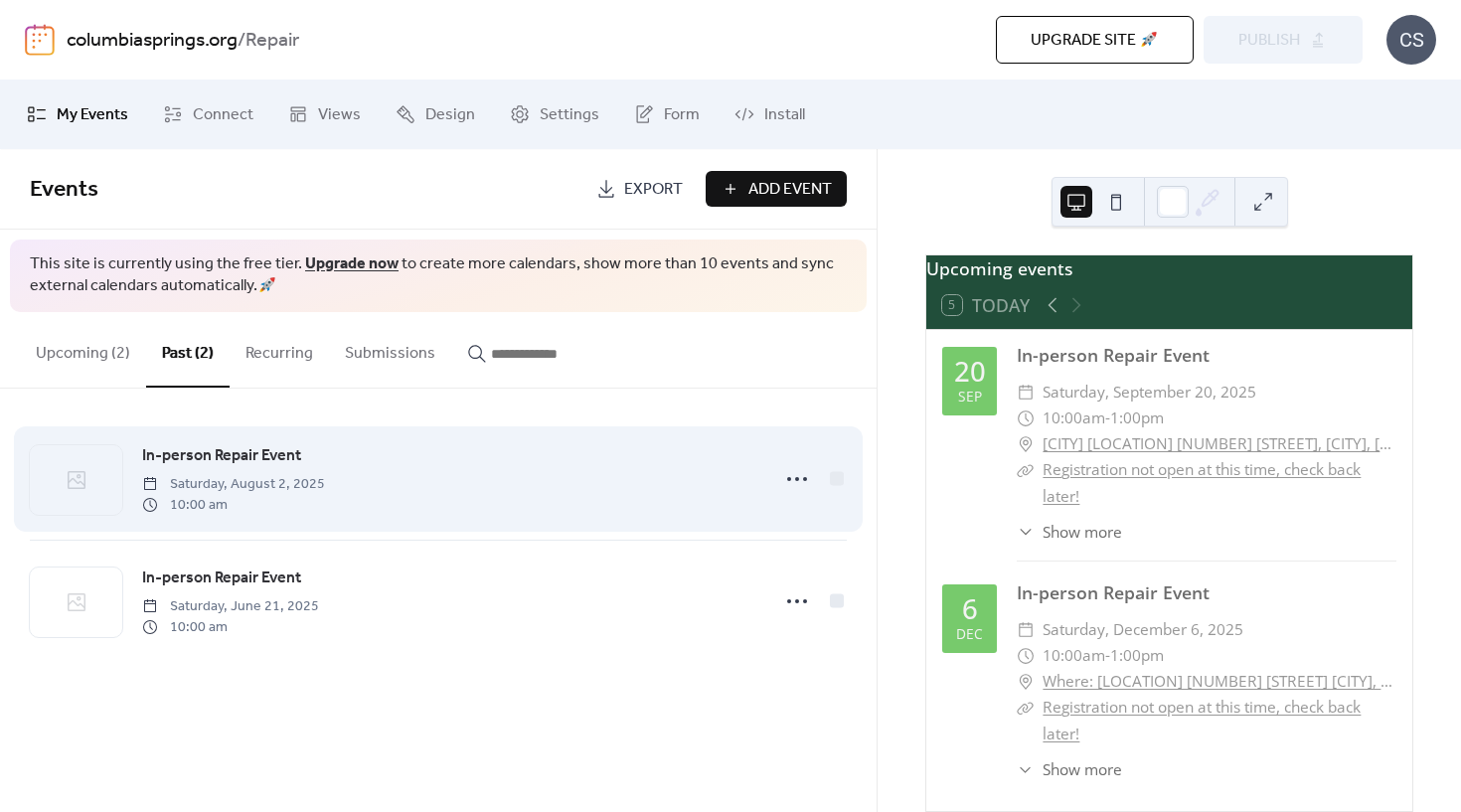 click on "In-person Repair Event" at bounding box center [222, 456] 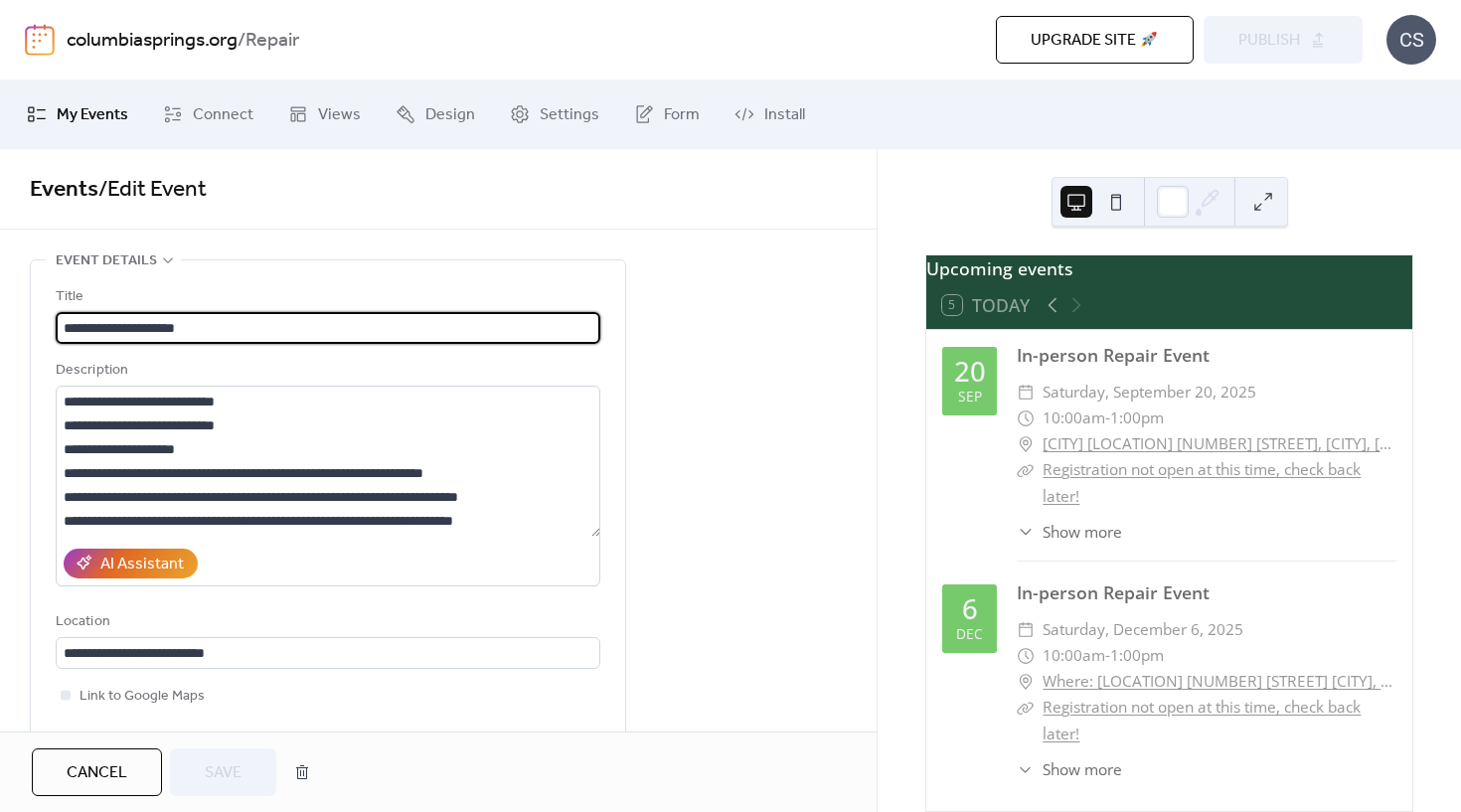 scroll, scrollTop: 0, scrollLeft: 0, axis: both 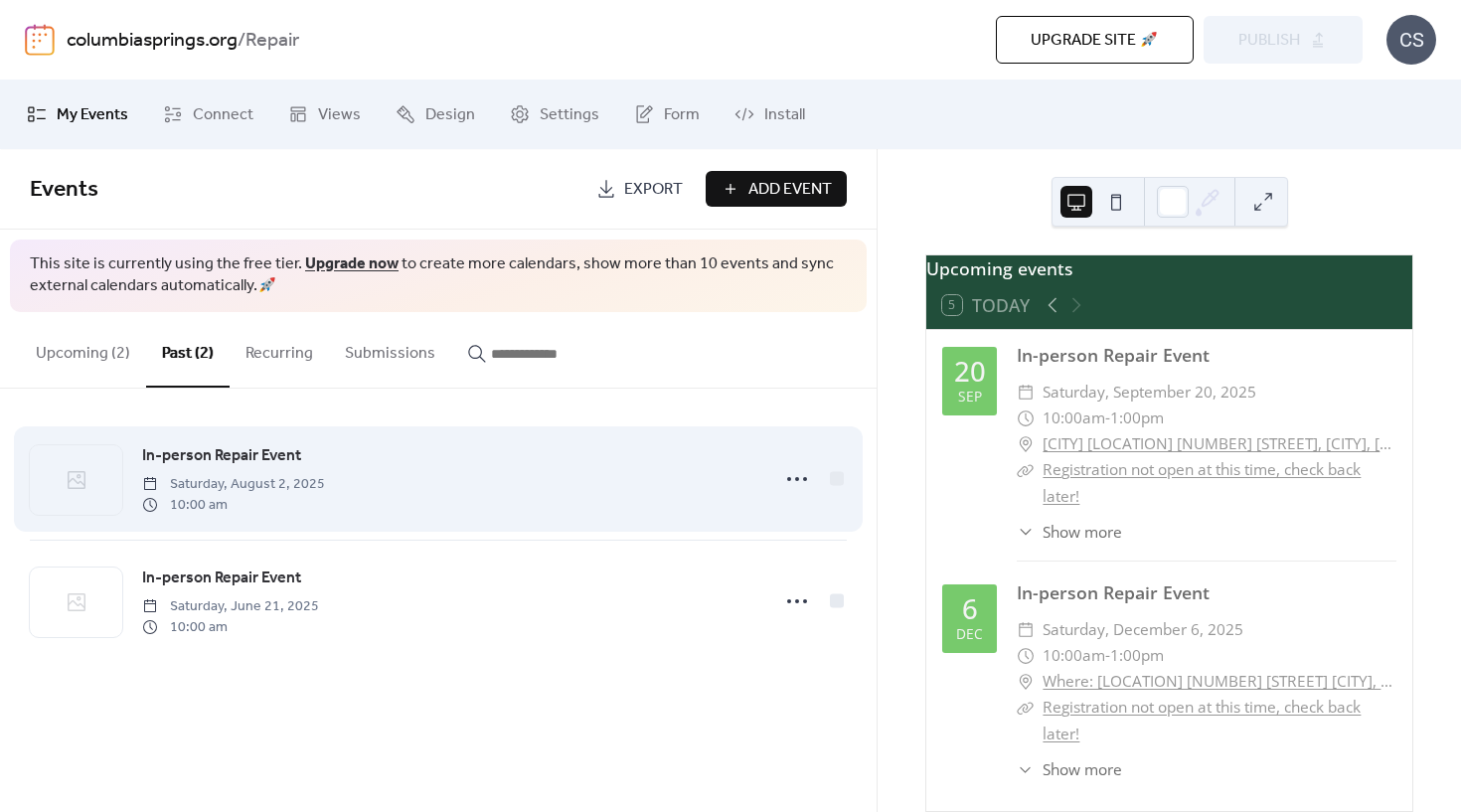 click on "10:00 am" at bounding box center (234, 505) 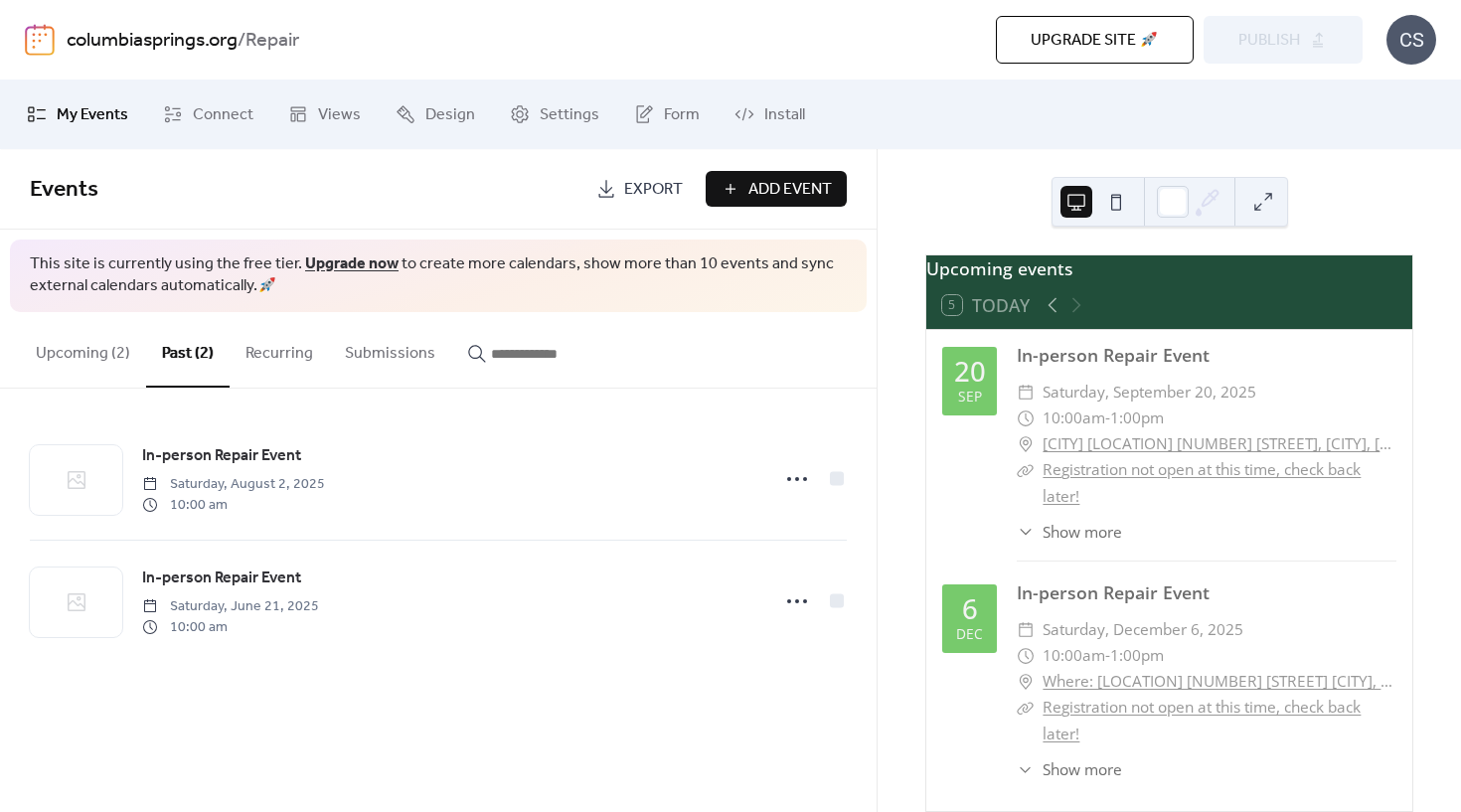 click on "Upcoming (2)" at bounding box center [82, 349] 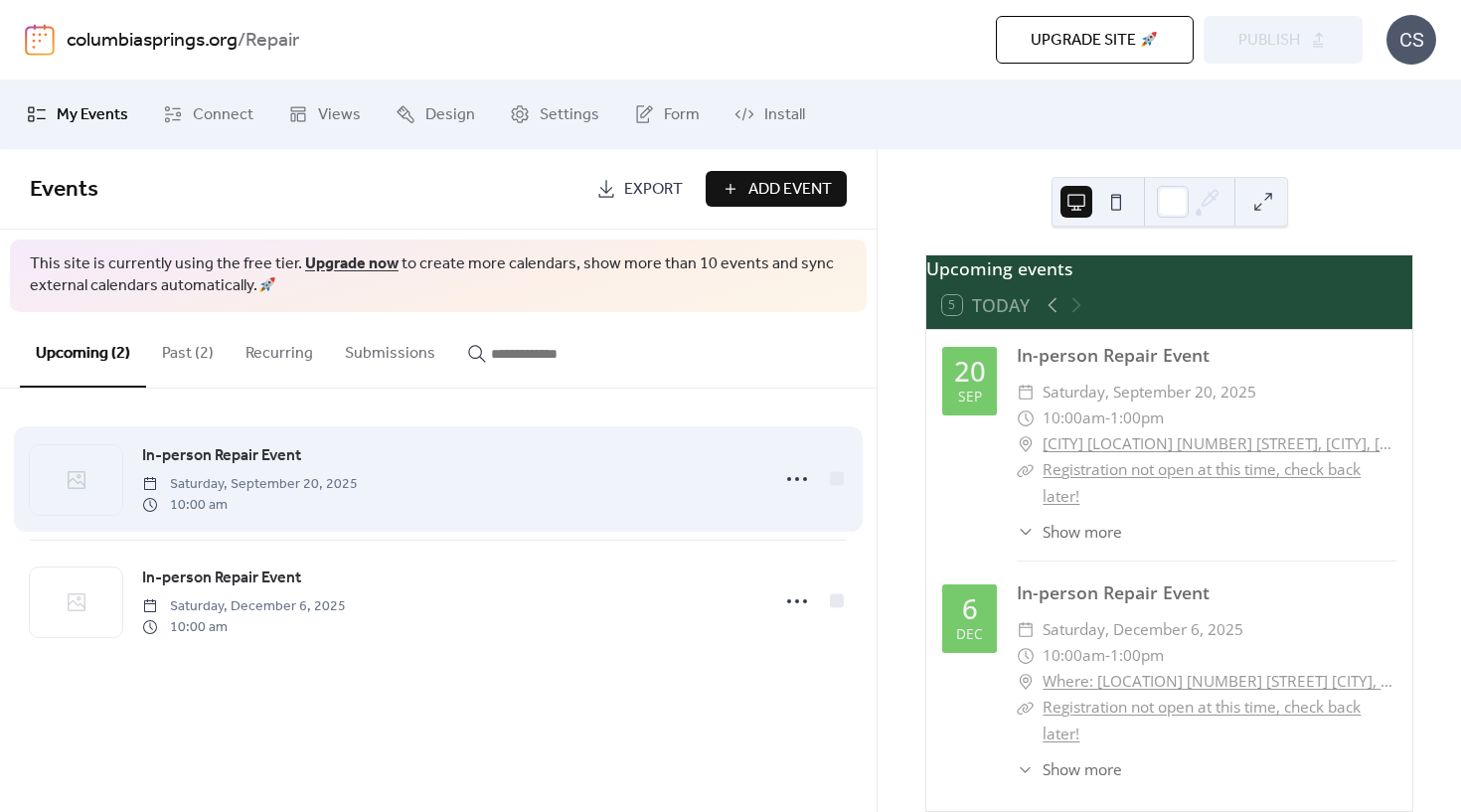 click on "10:00 am" at bounding box center (249, 505) 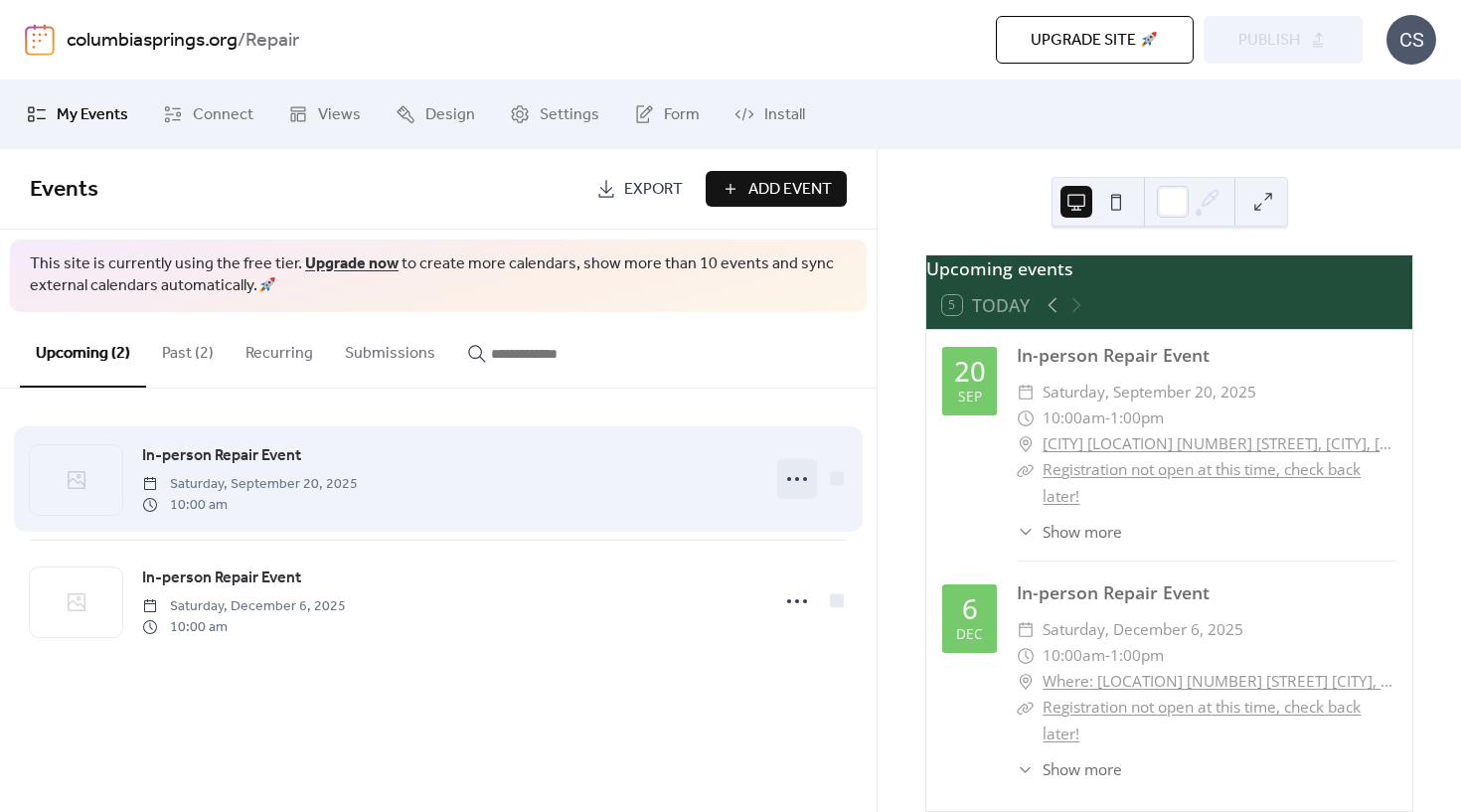 click 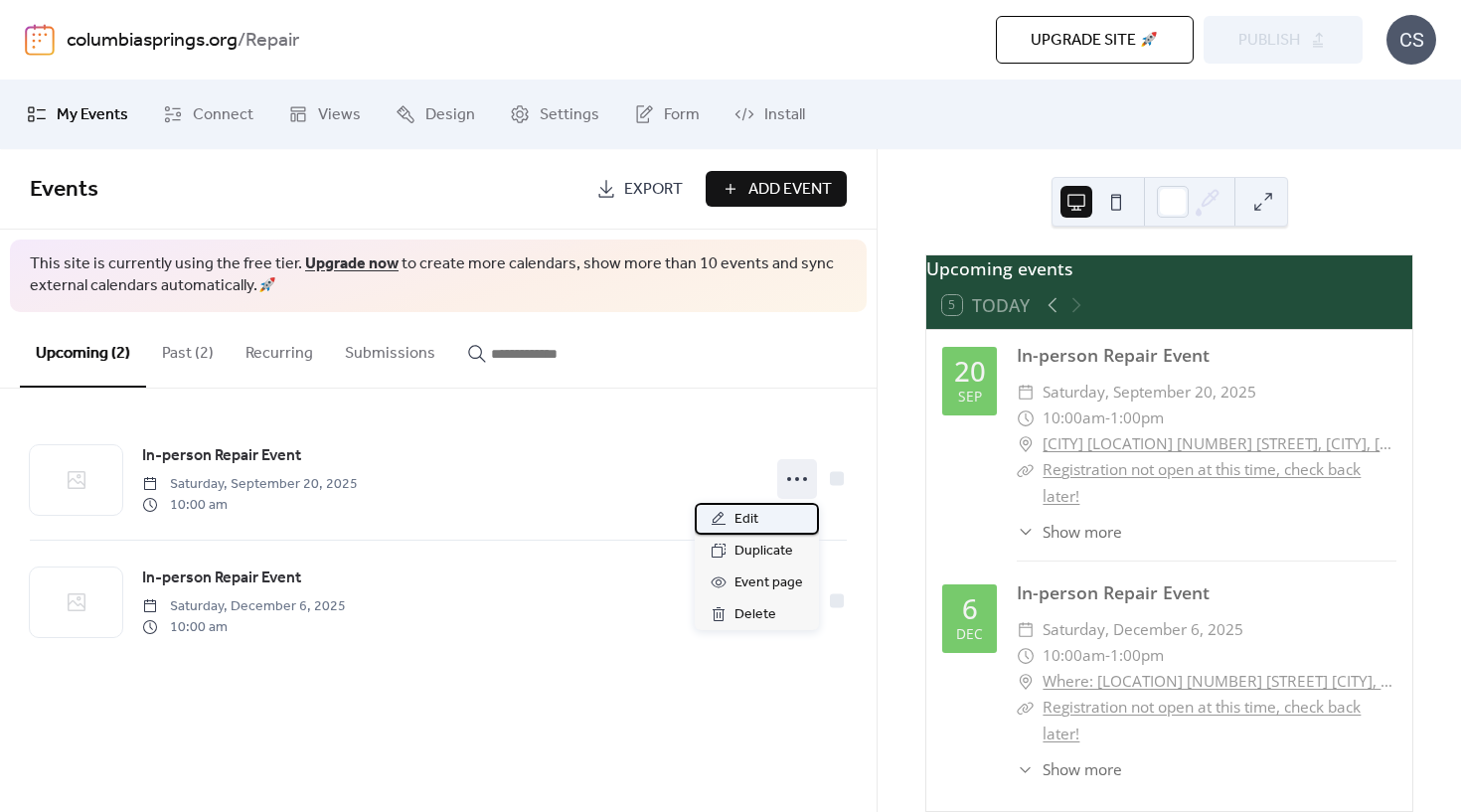 click on "Edit" at bounding box center [746, 520] 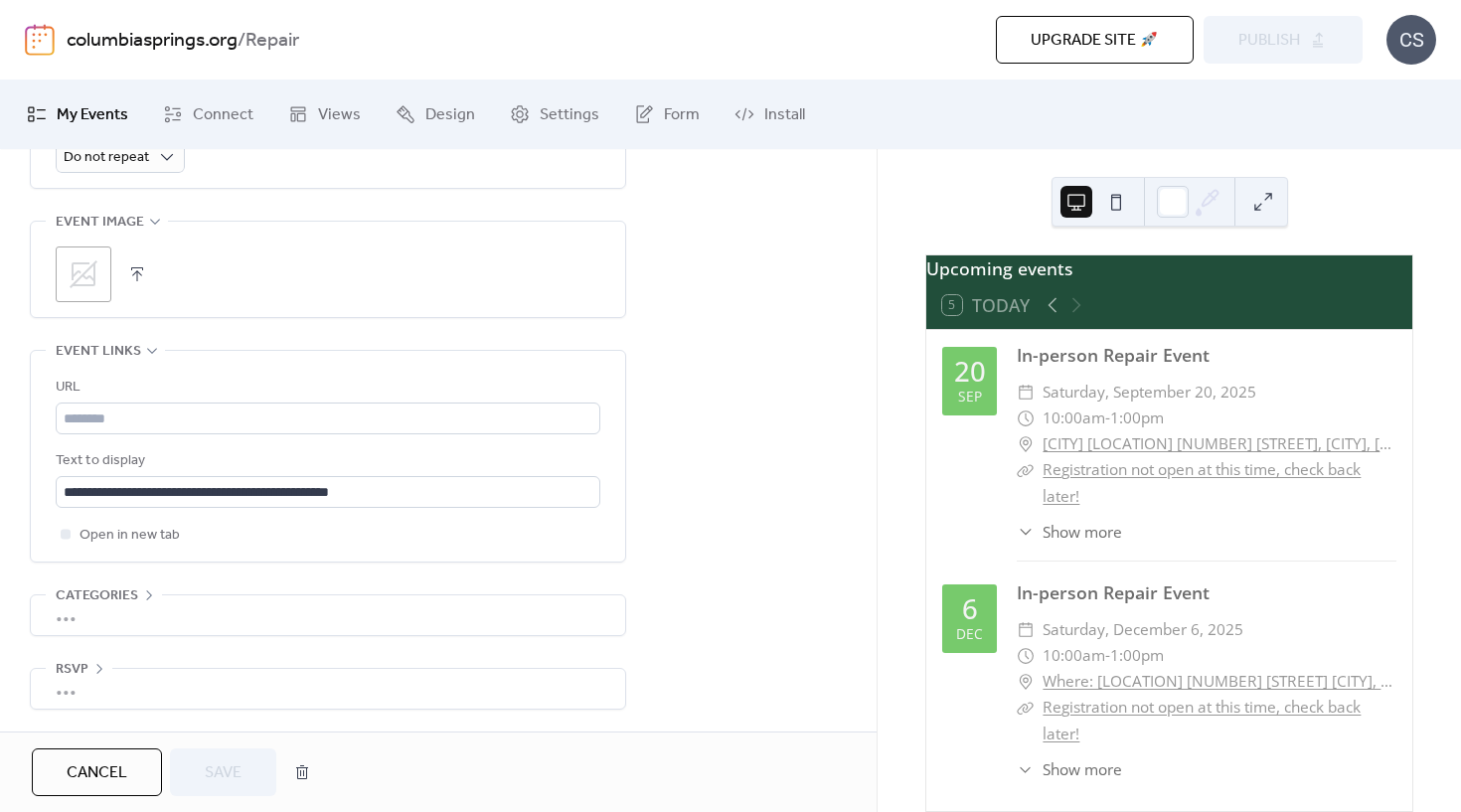 scroll, scrollTop: 989, scrollLeft: 0, axis: vertical 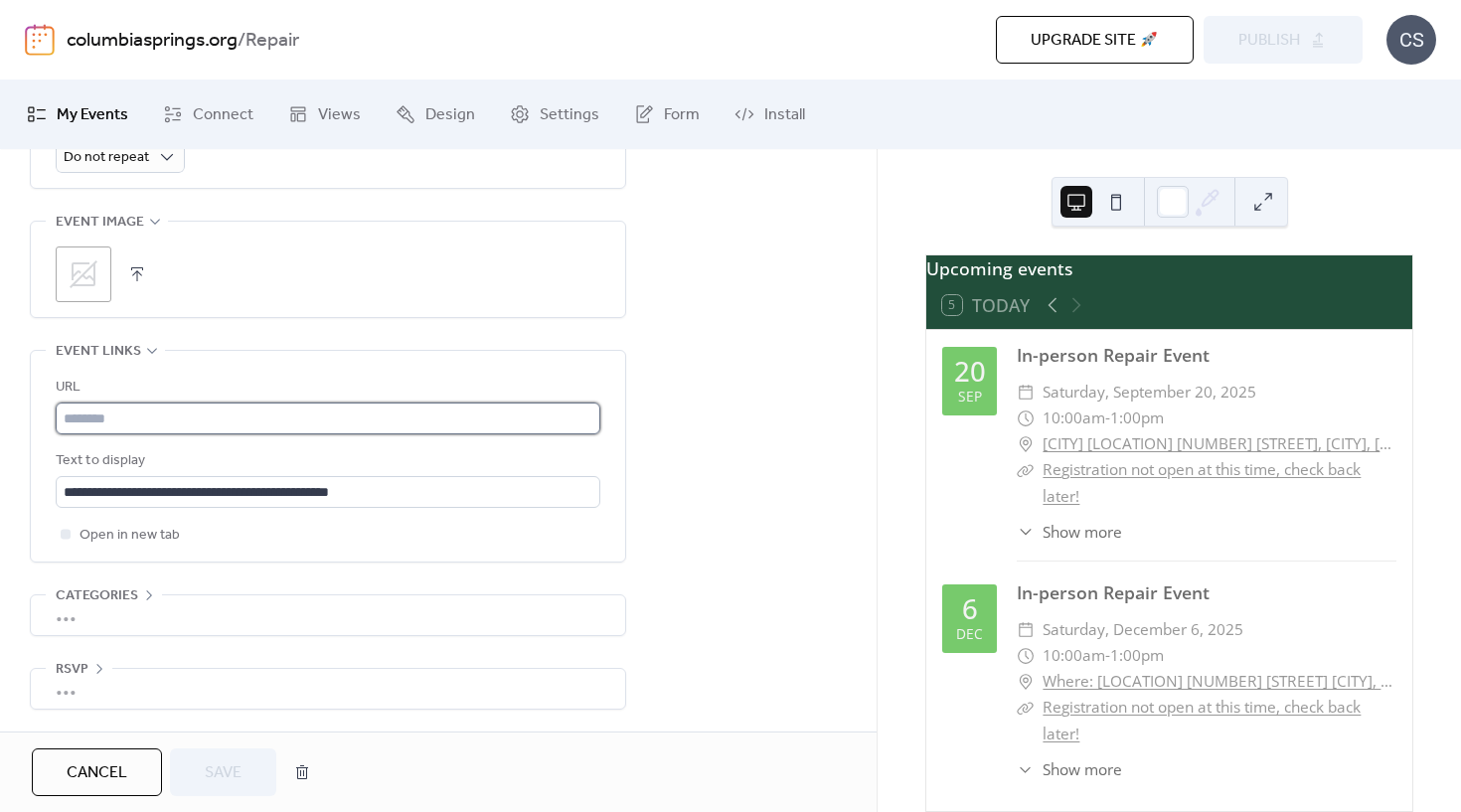 click at bounding box center (328, 418) 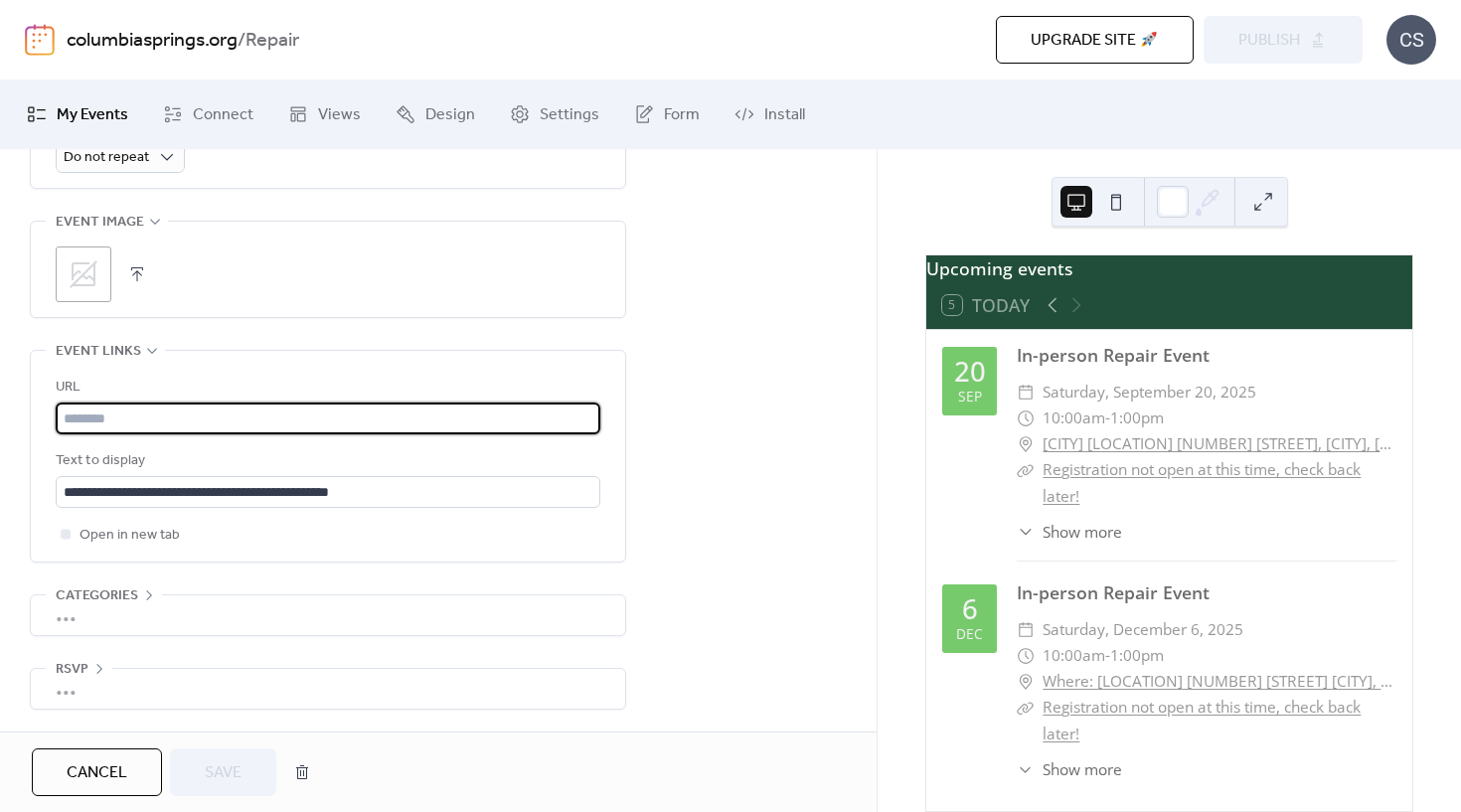 paste on "**********" 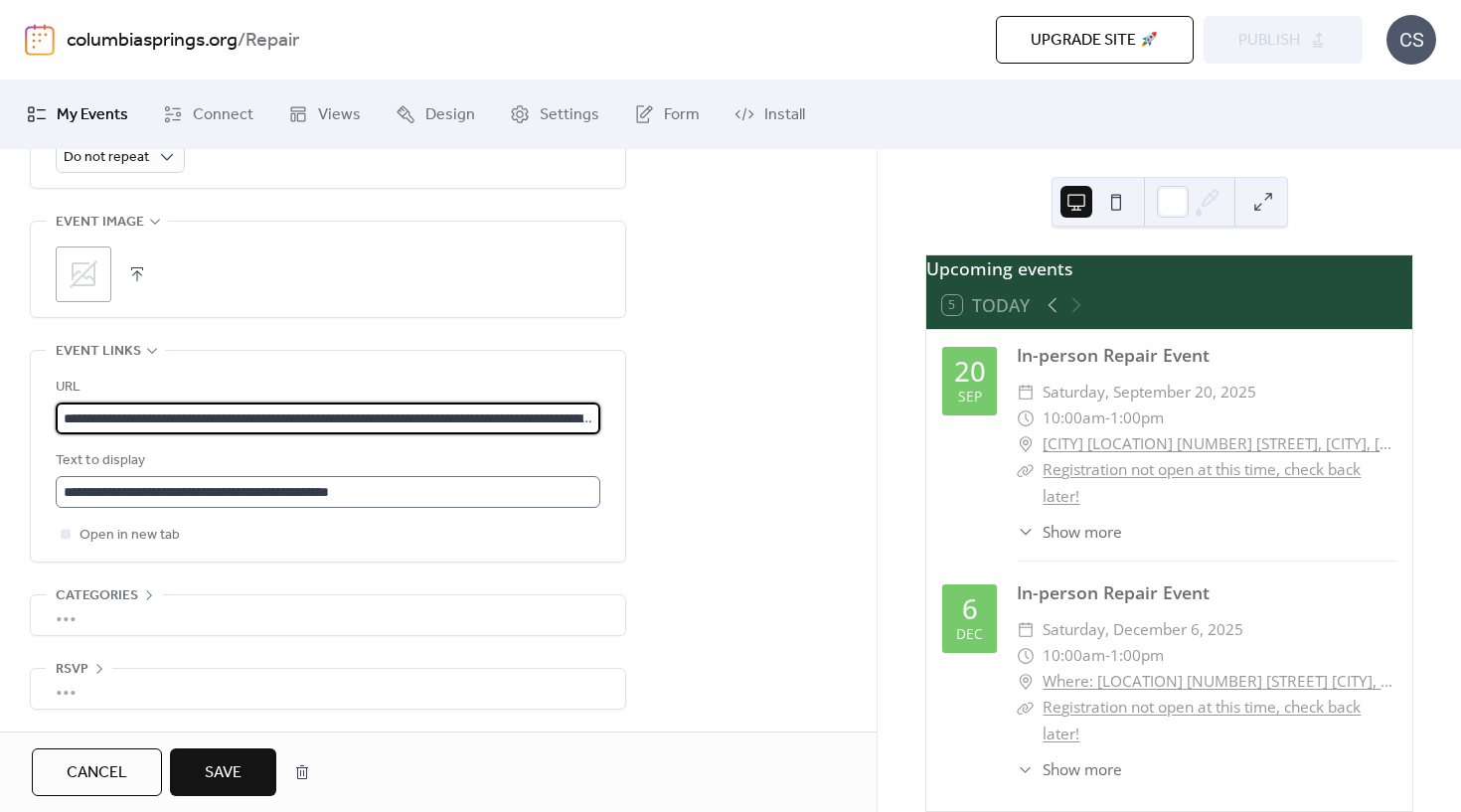 type on "**********" 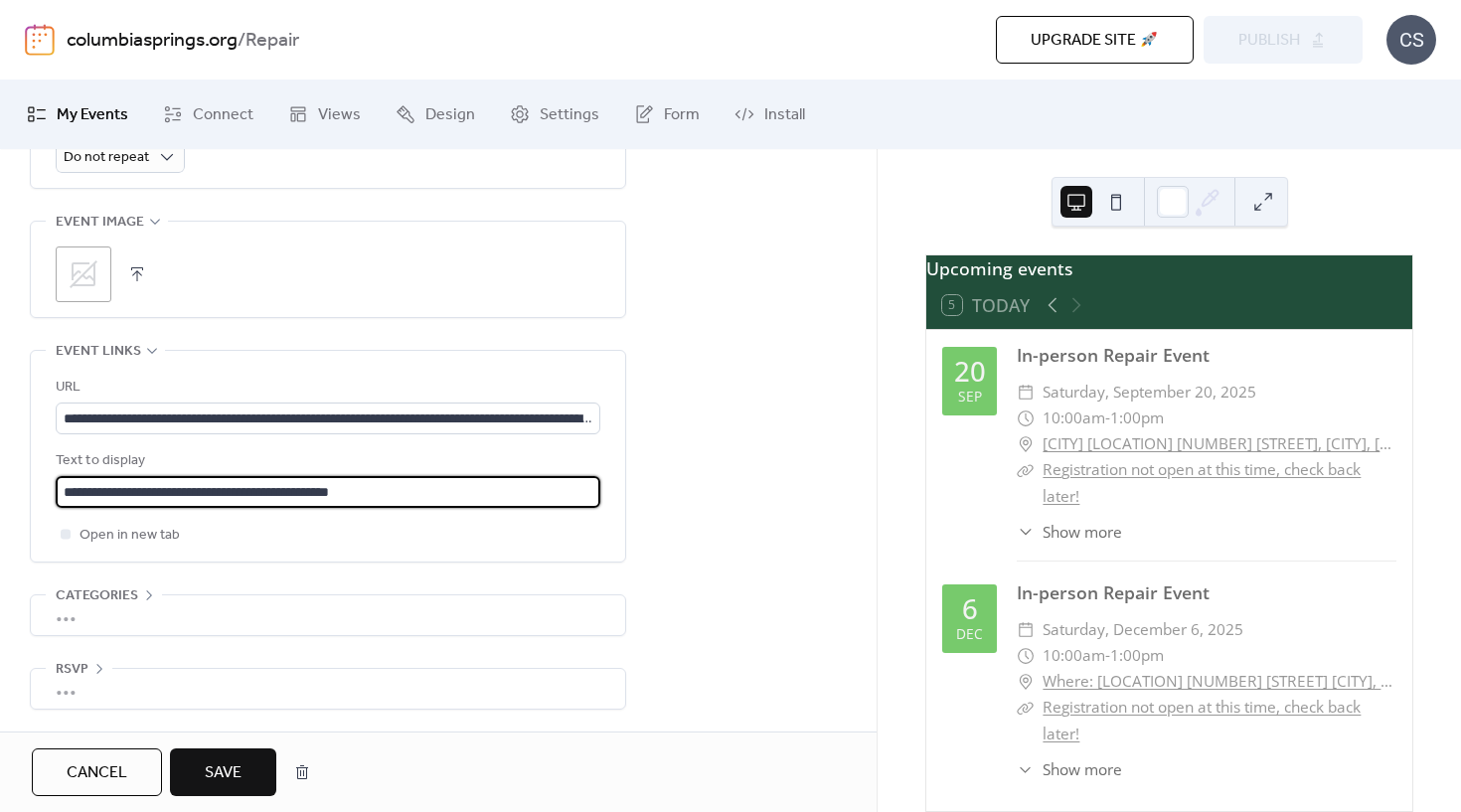 drag, startPoint x: 365, startPoint y: 491, endPoint x: 141, endPoint y: 478, distance: 224.37692 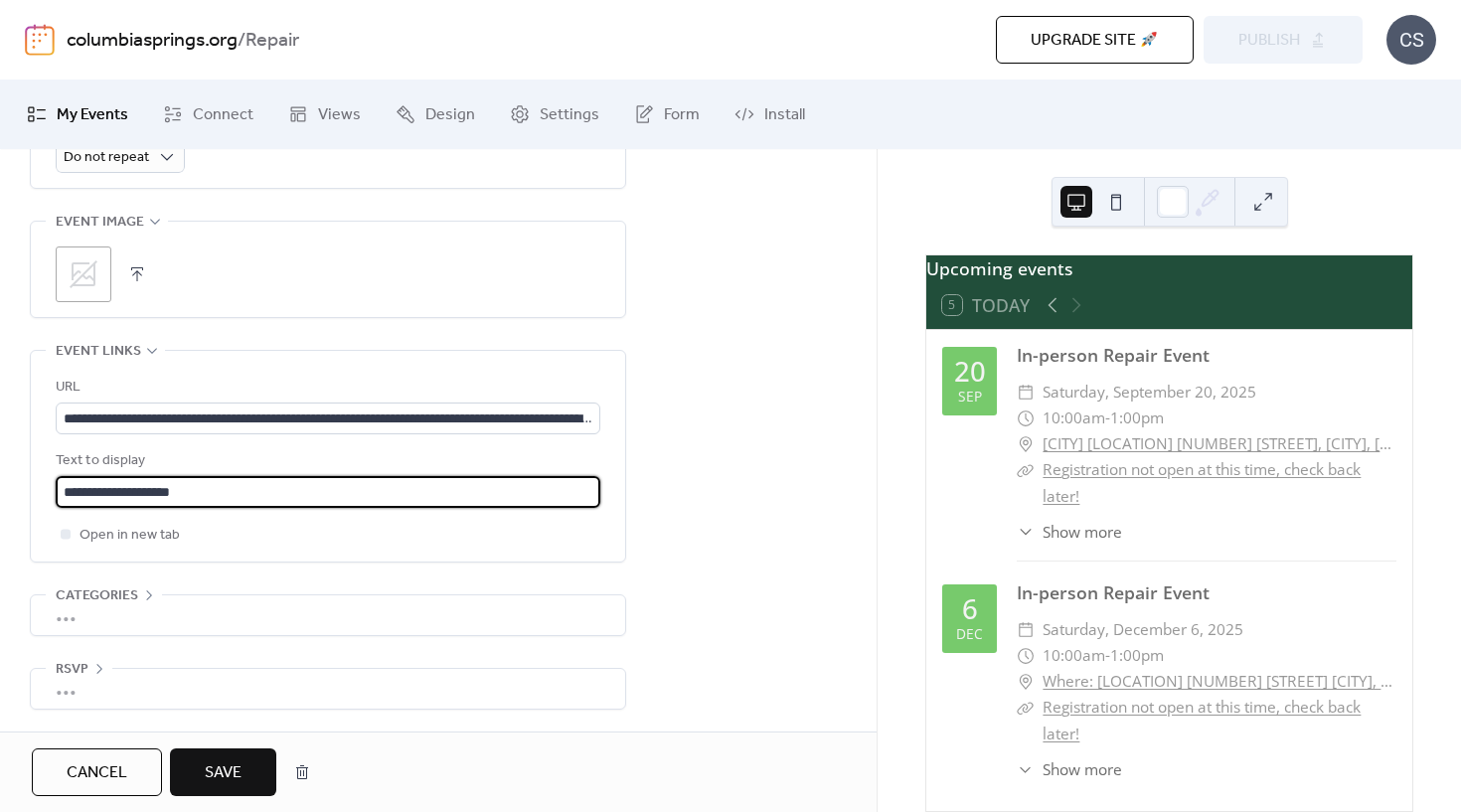 drag, startPoint x: 202, startPoint y: 491, endPoint x: 101, endPoint y: 494, distance: 101.04454 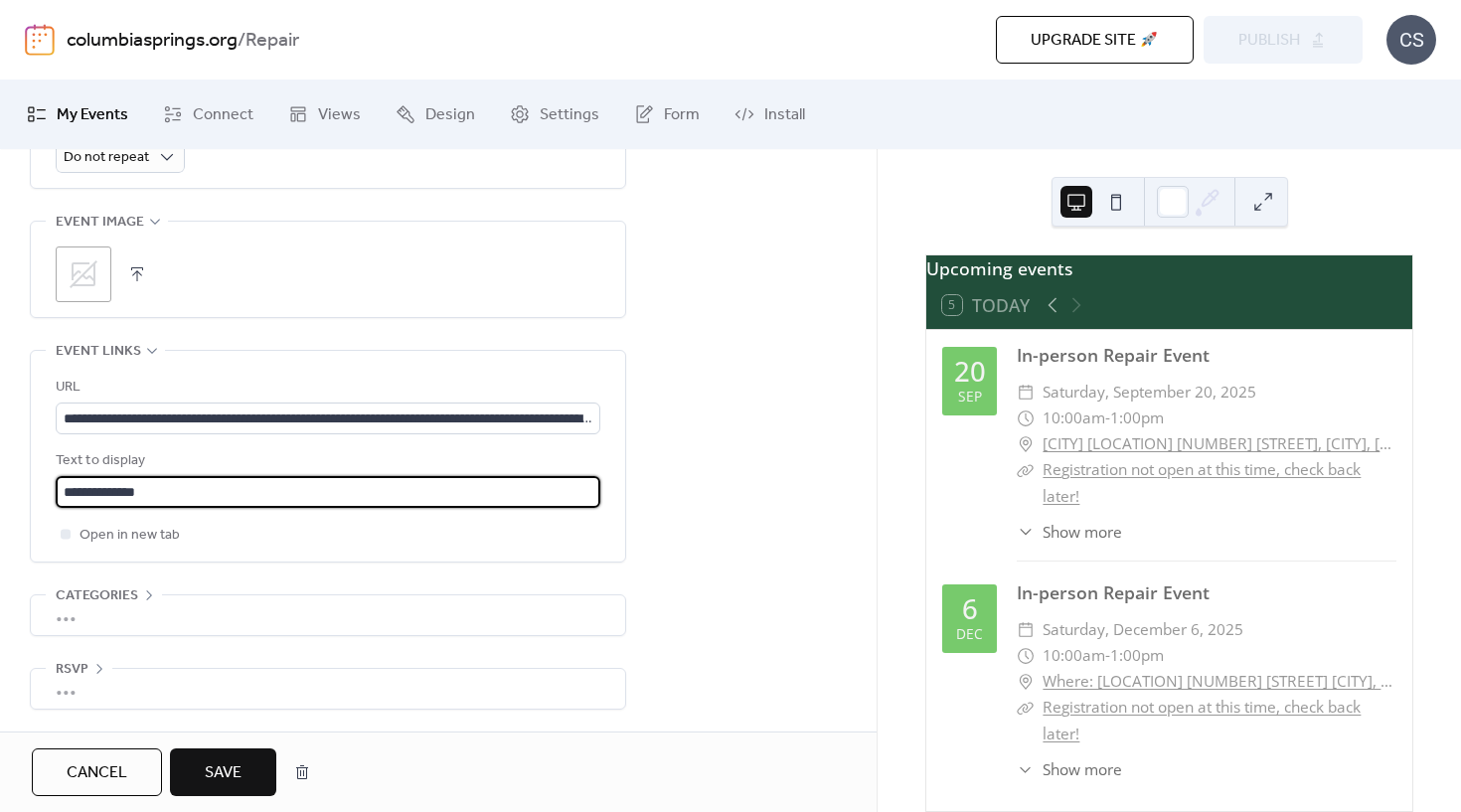 type on "**********" 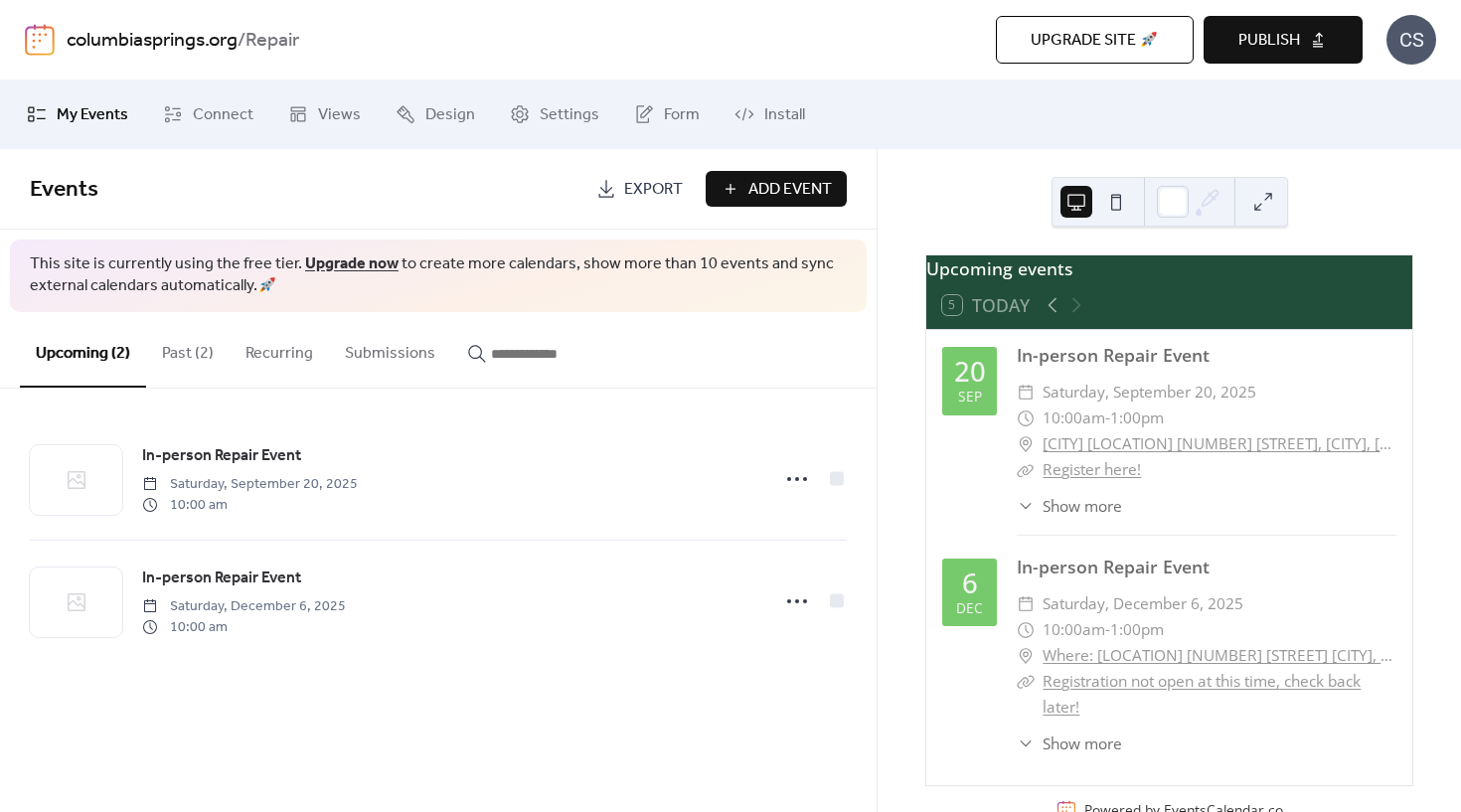 click 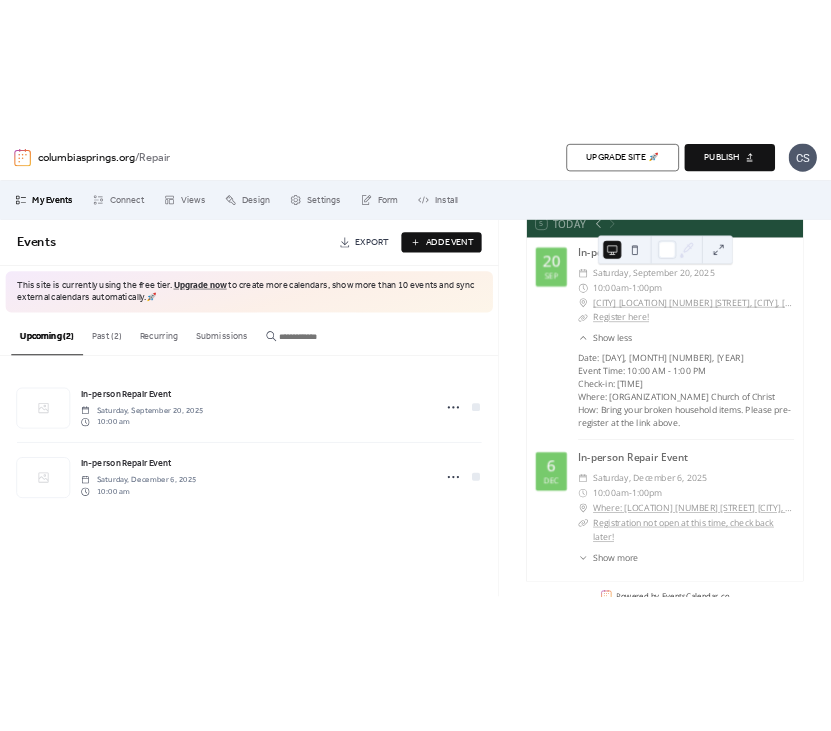 scroll, scrollTop: 135, scrollLeft: 0, axis: vertical 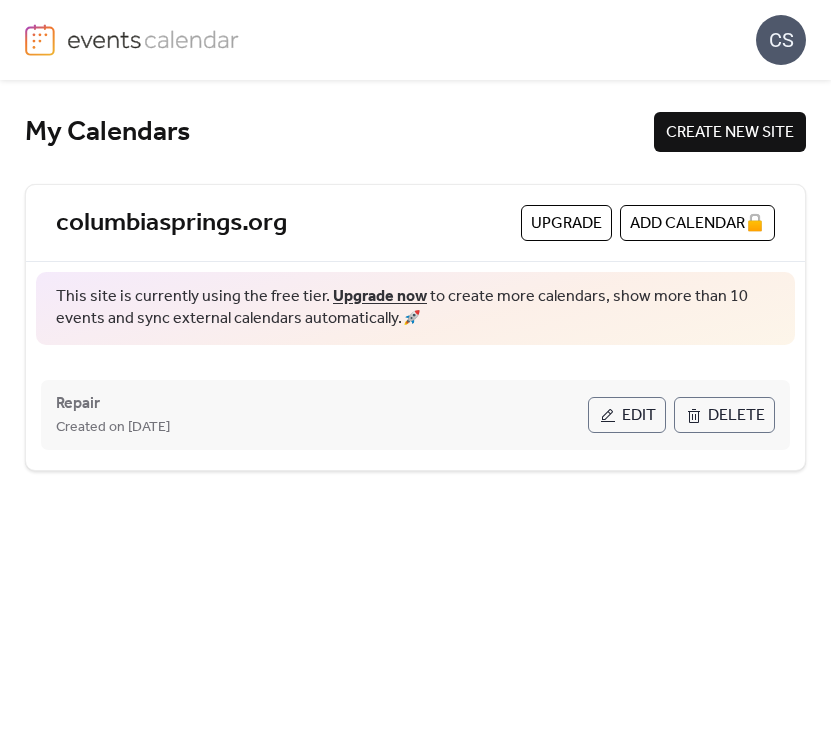 click on "Repair Created on [DATE]" at bounding box center [322, 415] 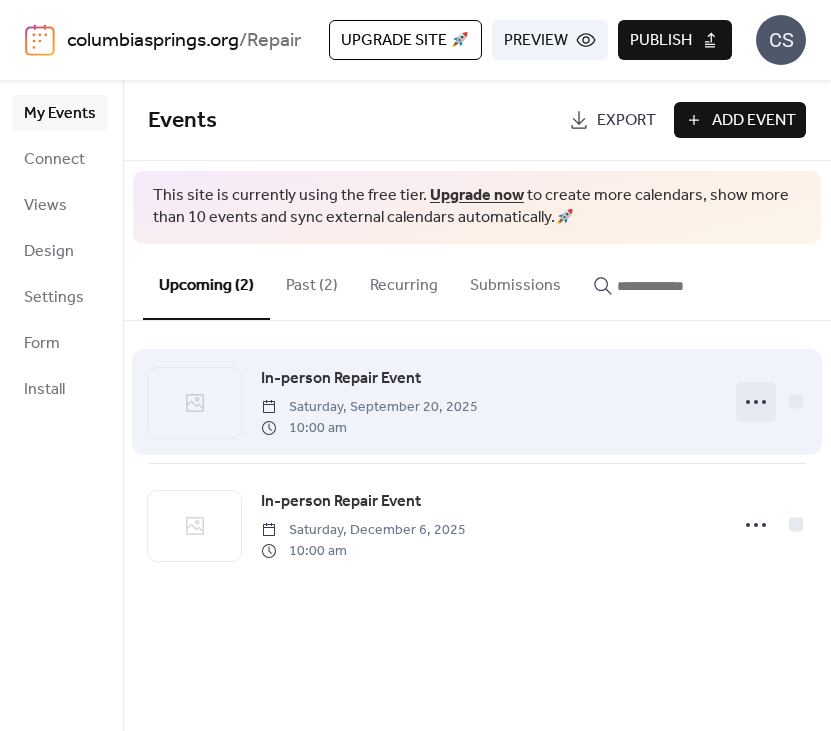 click 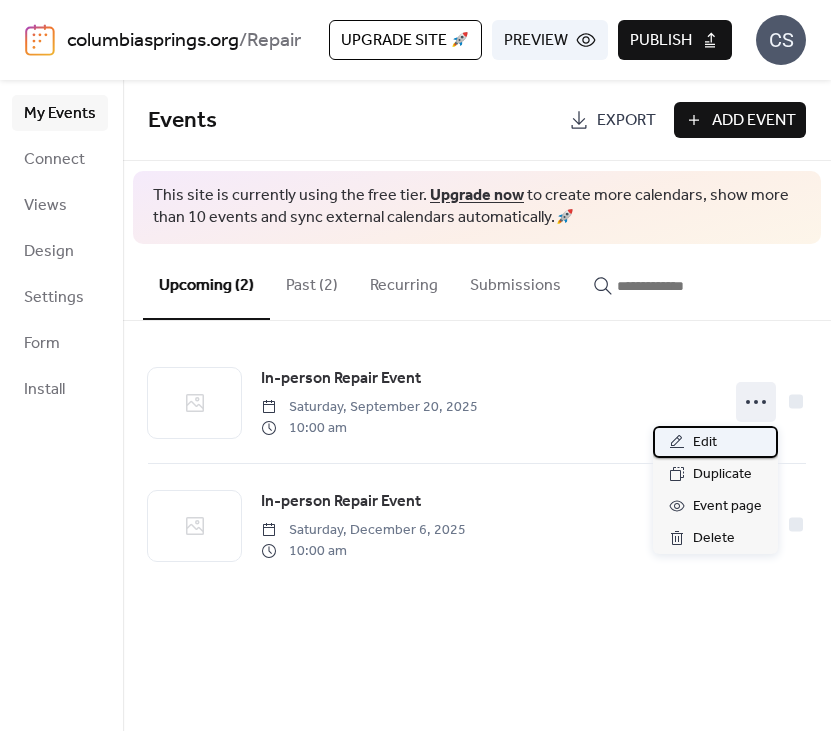 click on "Edit" at bounding box center [715, 442] 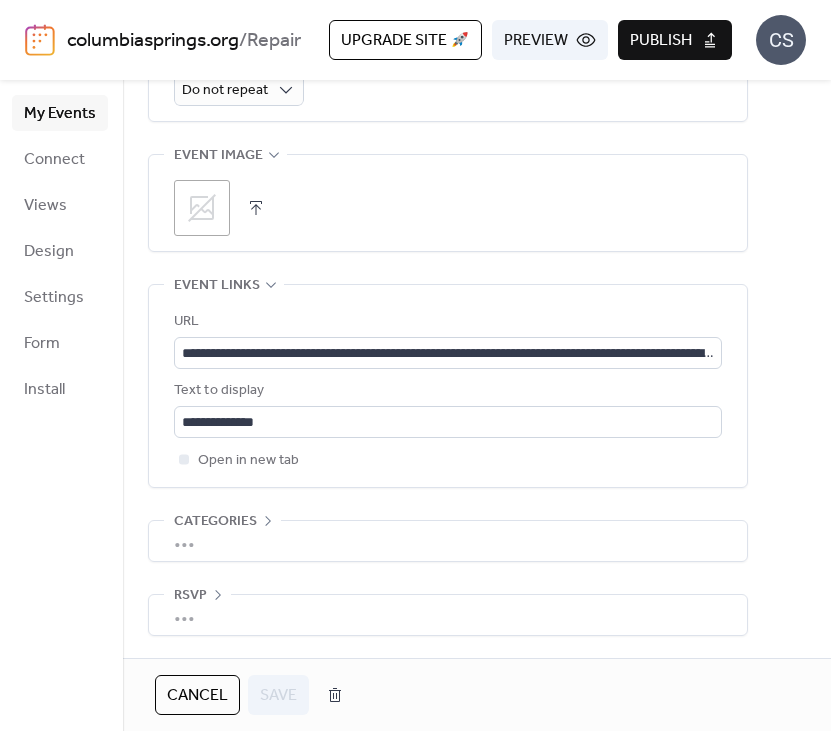 scroll, scrollTop: 986, scrollLeft: 0, axis: vertical 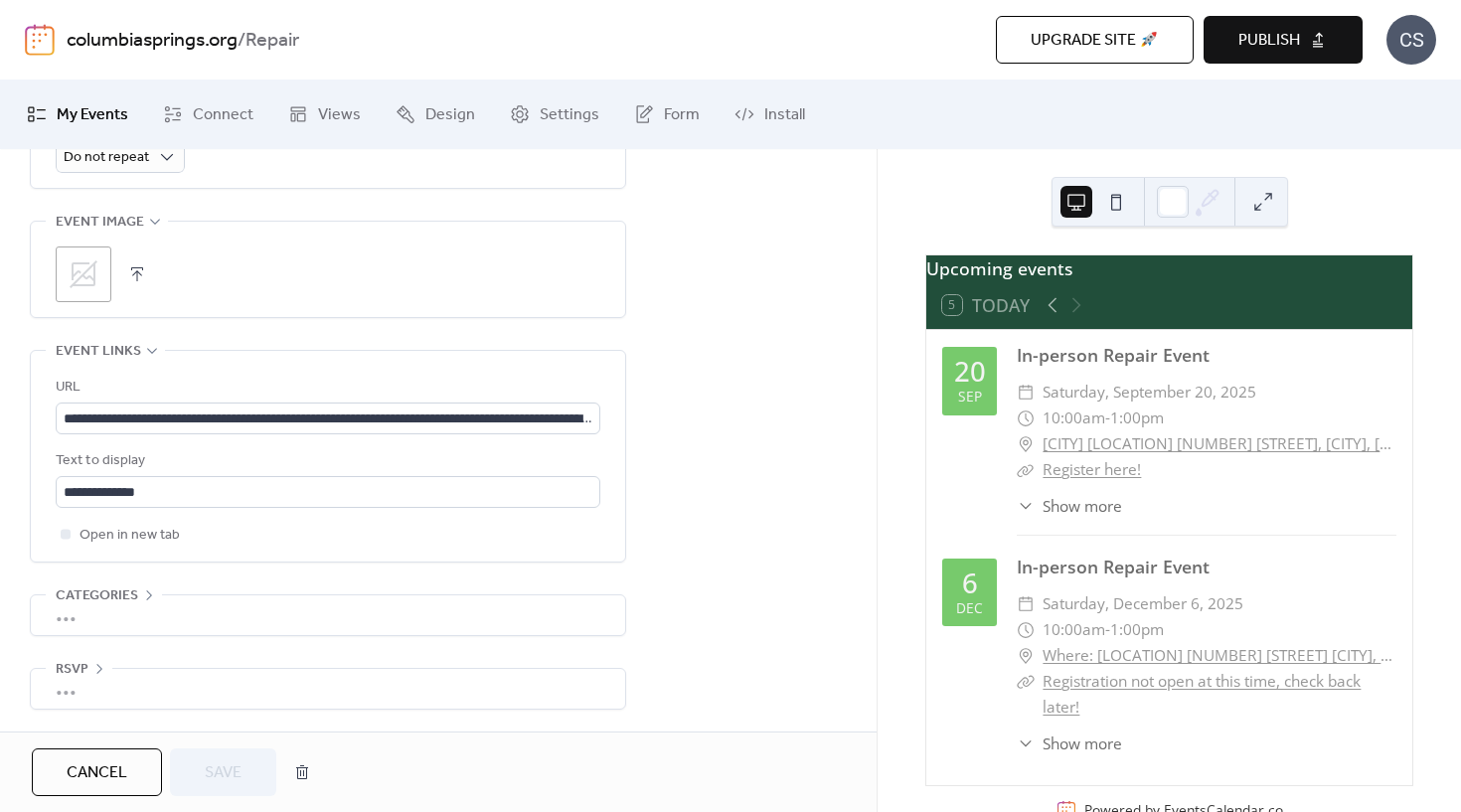 click on "Cancel" at bounding box center (96, 773) 